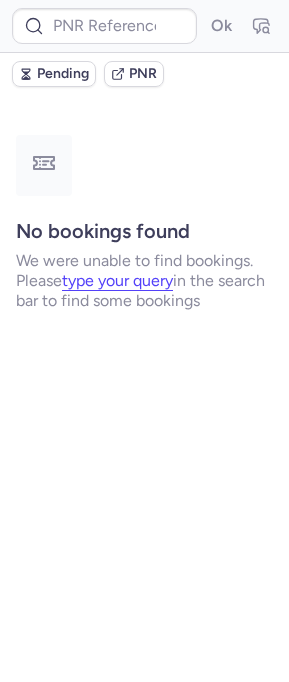 scroll, scrollTop: 0, scrollLeft: 0, axis: both 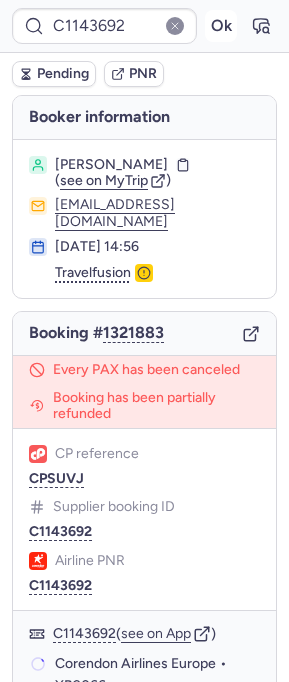 type on "CPZ9PY" 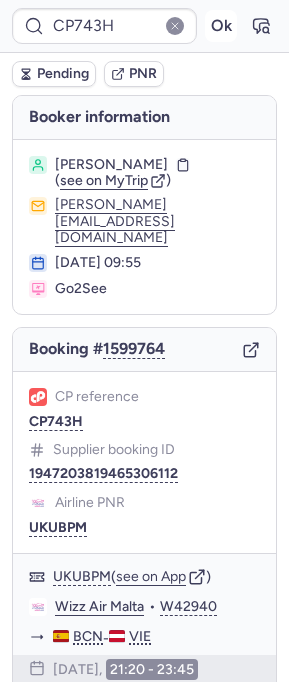 type on "CPZ9PY" 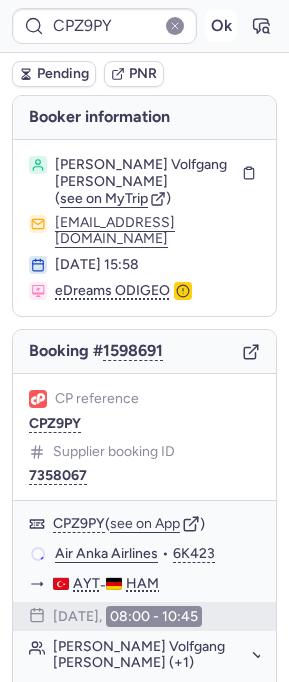 type on "CPWRWW" 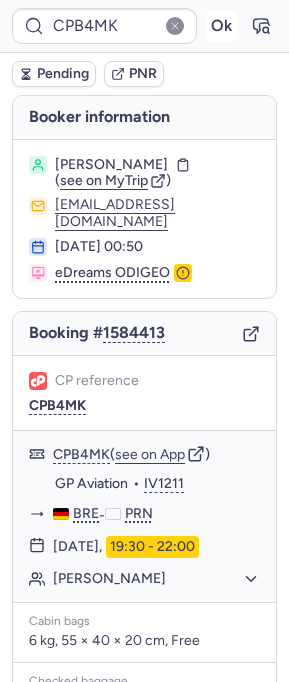 type on "CPZ9PY" 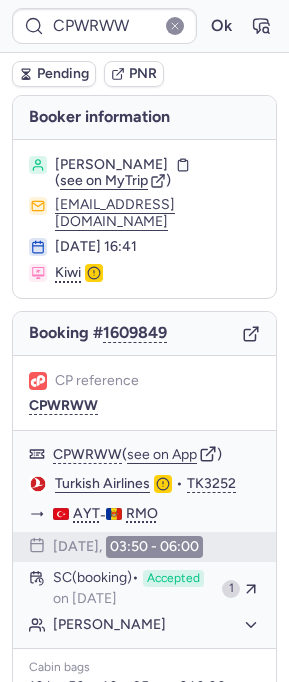 type on "CPOQGW" 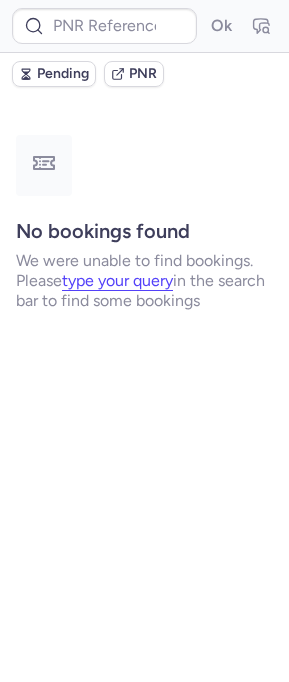 type on "CPZ9PY" 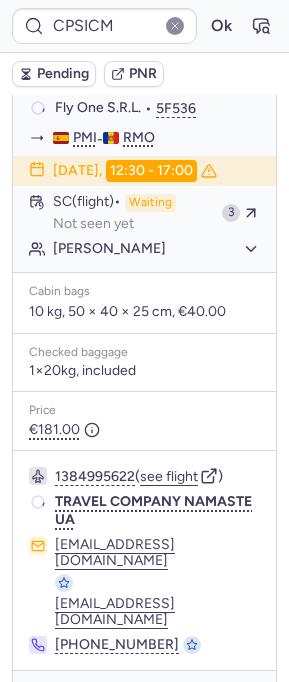 scroll, scrollTop: 0, scrollLeft: 0, axis: both 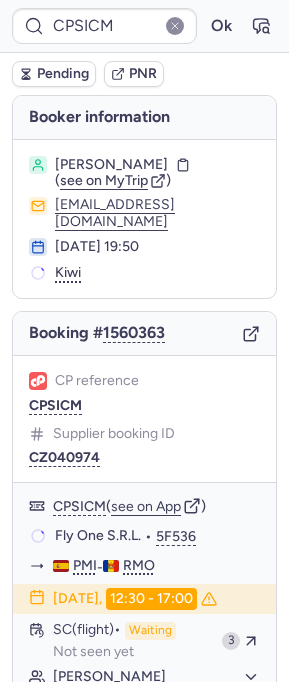 click on "CPSICM  Ok  Pending PNR [PERSON_NAME] information [PERSON_NAME]  ( see on MyTrip  )  [EMAIL_ADDRESS][DOMAIN_NAME] [DATE] 19:50 Kiwi Booking # 1560363 CP reference CPSICM Supplier booking ID CZ040974 CPSICM  ( see on App )  Fly One S.R.L.  •  5F536 PMI  -  RMO [DATE]  12:30 - 17:00 SC   (flight)  Waiting Not seen yet 3 [PERSON_NAME] bags  10 kg, 50 × 40 × 25 cm, €40.00 Checked baggage 1×20kg, included Price €181.00  1384995622  ( see [MEDICAL_DATA] COMPANY NAMASTE UA [EMAIL_ADDRESS][DOMAIN_NAME] [EMAIL_ADDRESS][DOMAIN_NAME] [PHONE_NUMBER] Checking supplier's conditions..." at bounding box center [144, 0] 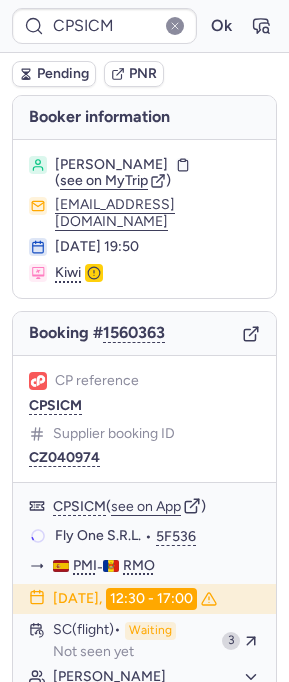 click on "Booking # 1560363" at bounding box center (144, 334) 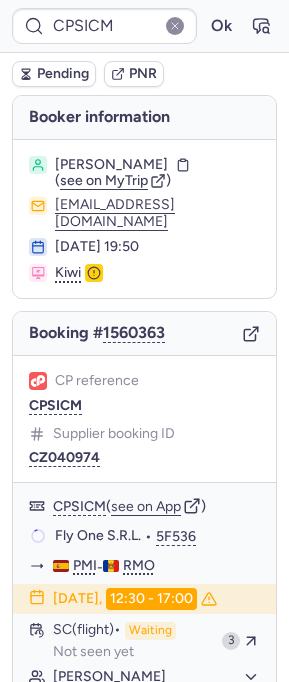 click at bounding box center [251, 333] 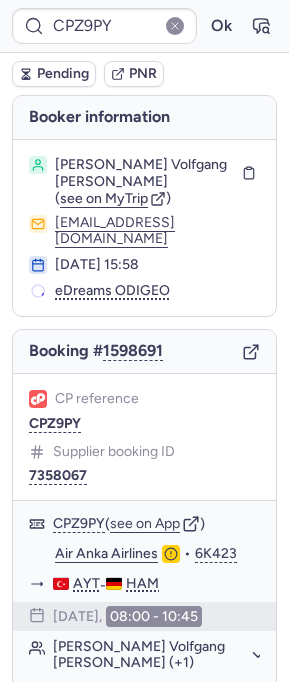 type on "CPWRWW" 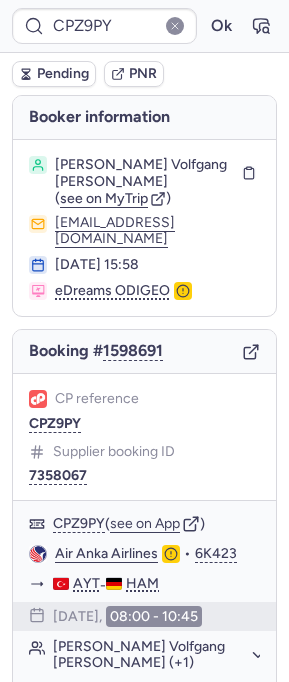 type on "CPOQGW" 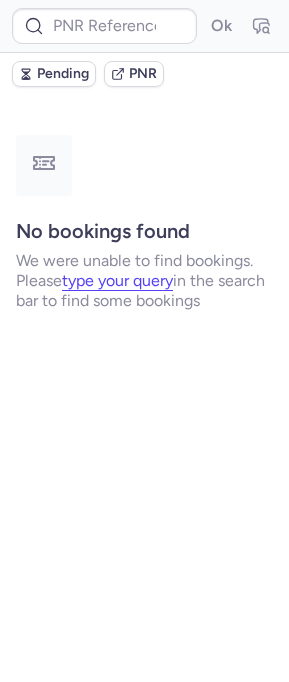 type on "CPZ9PY" 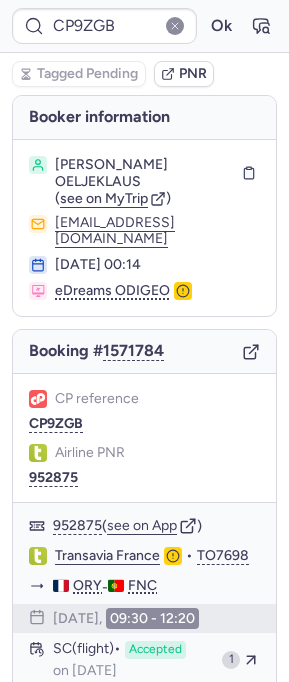 type on "CPQQE5" 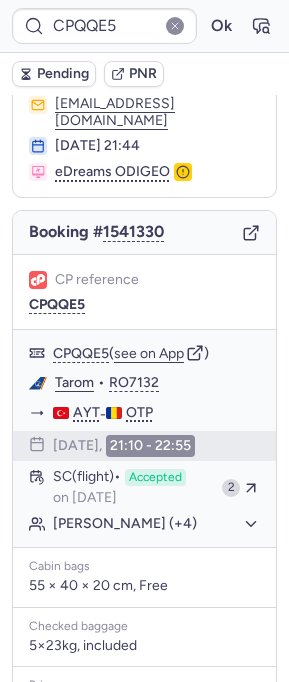 scroll, scrollTop: 365, scrollLeft: 0, axis: vertical 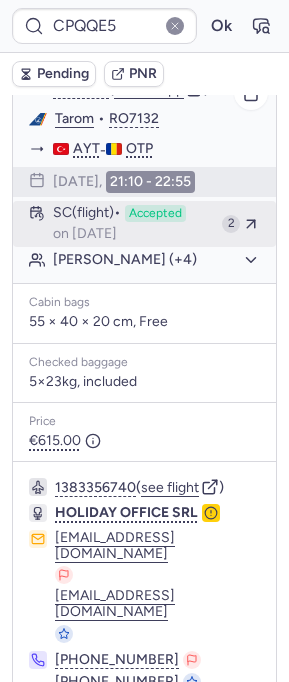 click on "SC   (flight)" at bounding box center (87, 214) 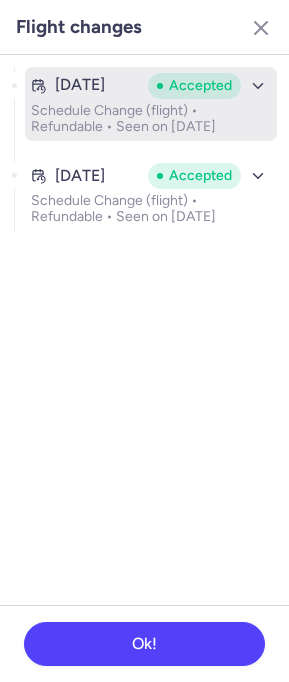 click on "[DATE] Accepted Schedule Change (flight) • Refundable • Seen on [DATE]" at bounding box center (151, 104) 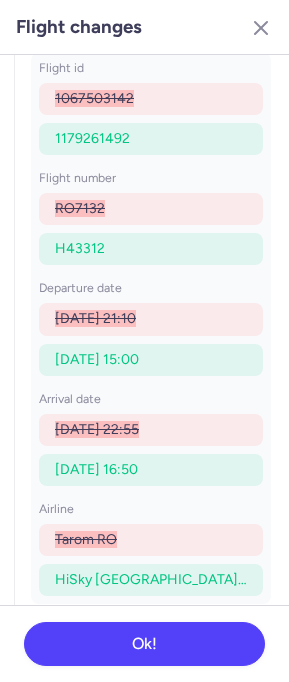 scroll, scrollTop: 183, scrollLeft: 0, axis: vertical 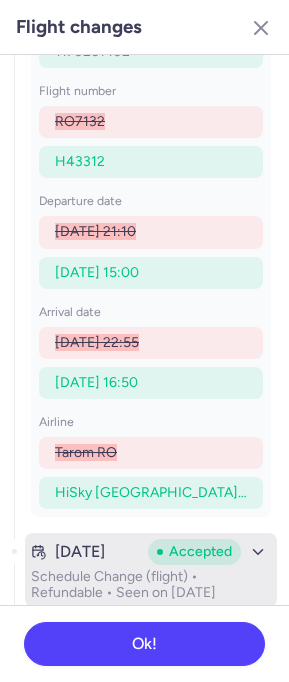 click on "[DATE] Accepted" at bounding box center (151, 552) 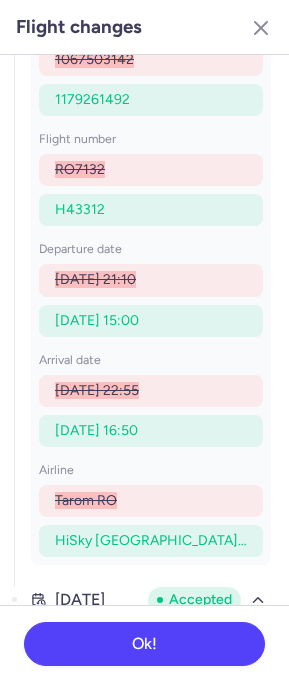 scroll, scrollTop: 0, scrollLeft: 0, axis: both 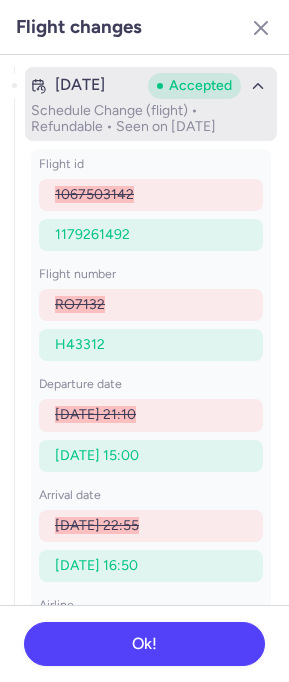click 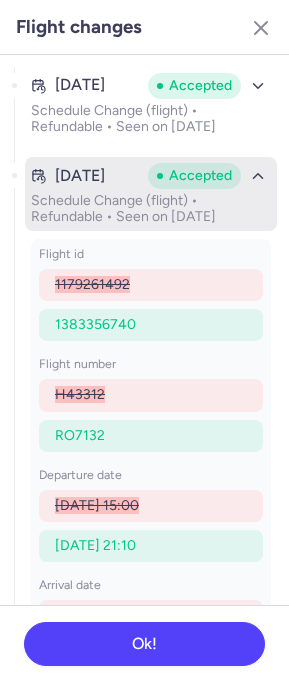click 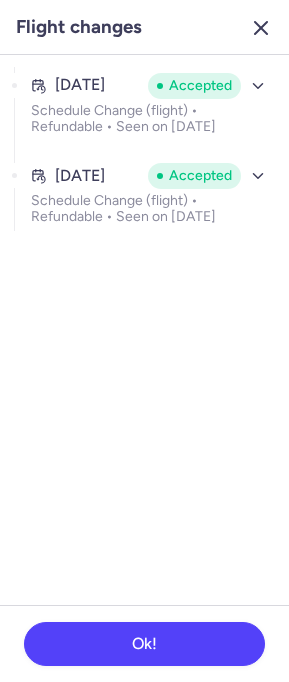 click 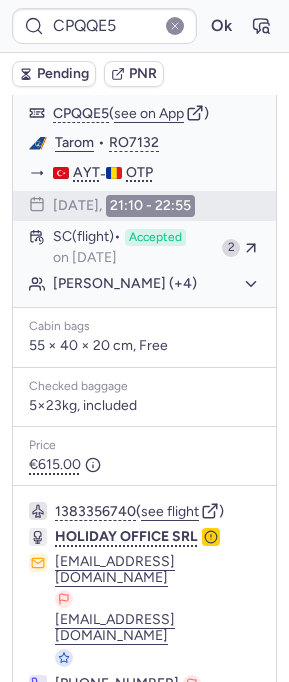 scroll, scrollTop: 307, scrollLeft: 0, axis: vertical 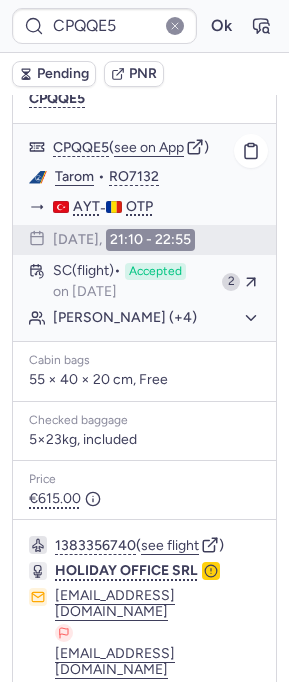 click on "[PERSON_NAME] (+4)" 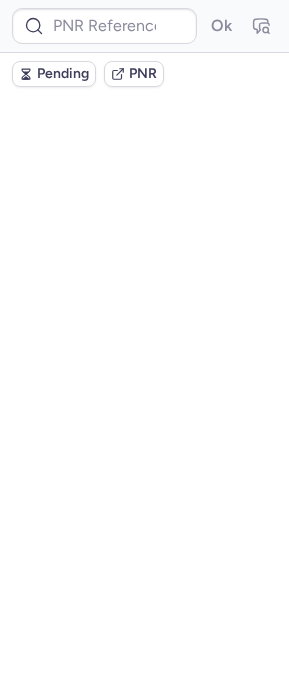 scroll, scrollTop: 0, scrollLeft: 0, axis: both 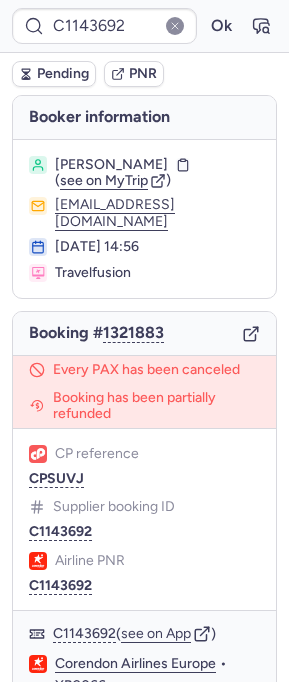 type on "CPZ9PY" 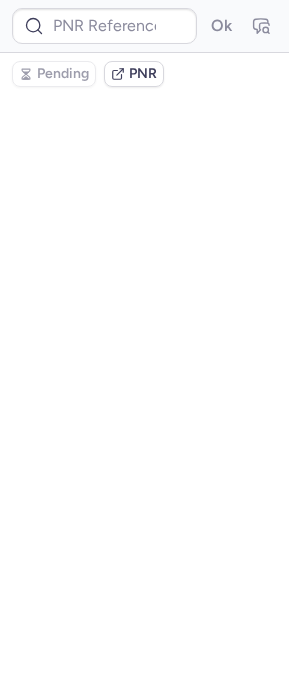 type on "CPJGT9" 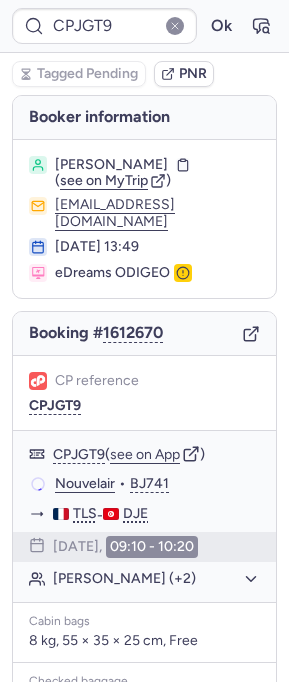 type on "CPQQE5" 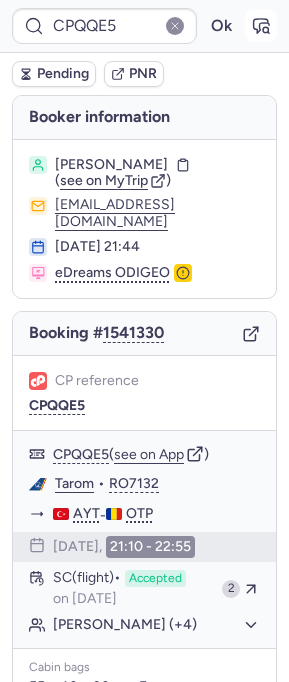 click on "CPQQE5  Ok" at bounding box center [144, 26] 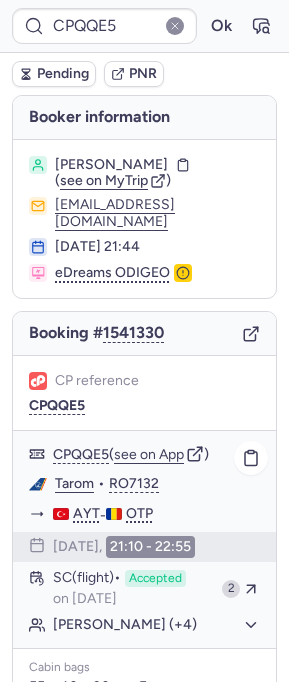type on "CPZ9PY" 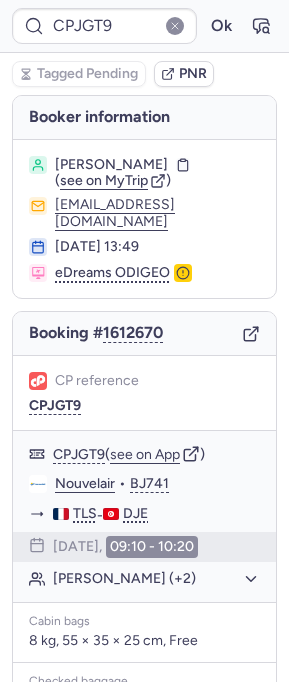 type on "CPZ9PY" 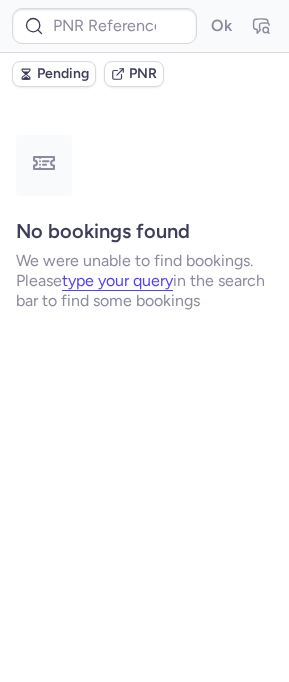 type on "CPWRWW" 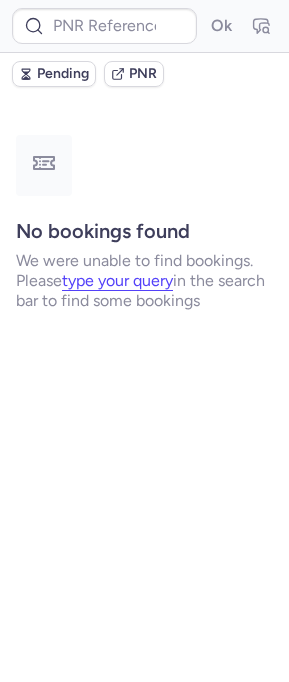 type on "CPZNO2" 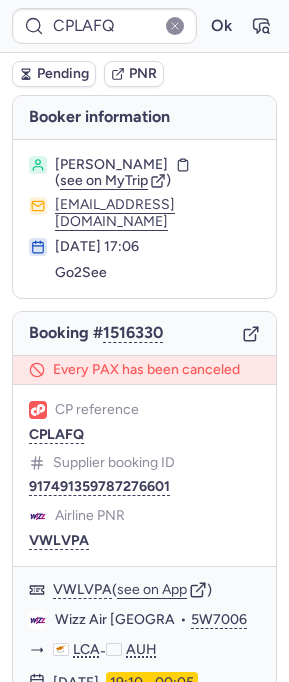 type on "CPONGF" 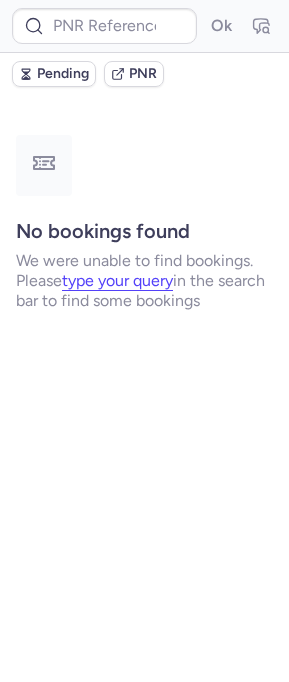 type on "CPMMDY" 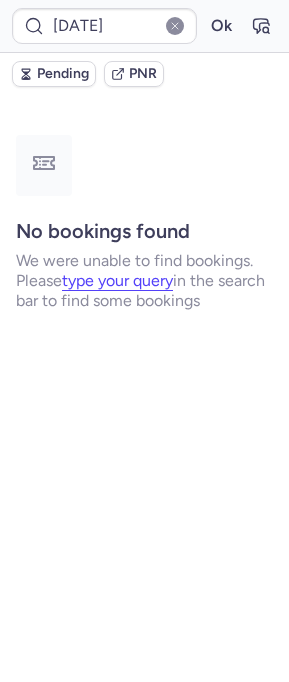 type on "CPMANH" 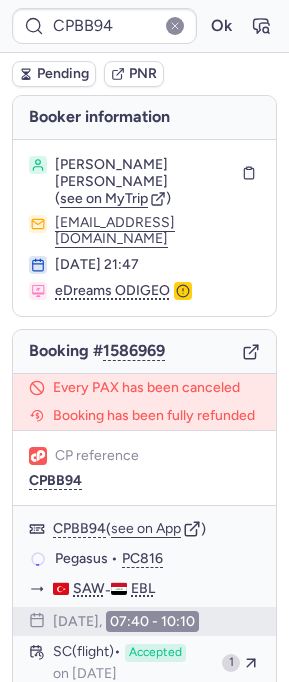 type on "7323727" 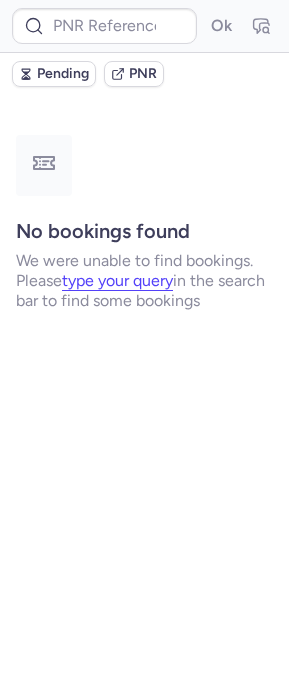 type on "CPPPV4" 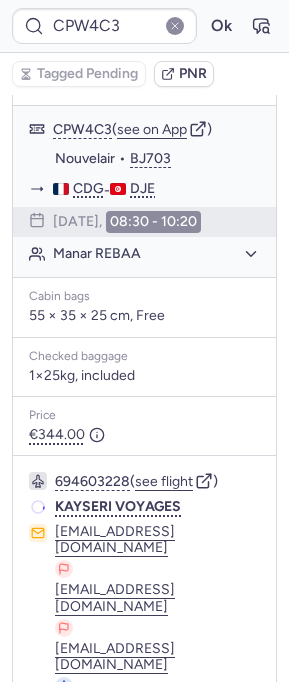 scroll, scrollTop: 318, scrollLeft: 0, axis: vertical 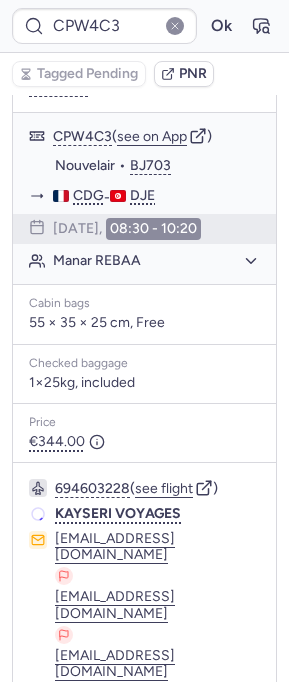 type on "CPTQJV" 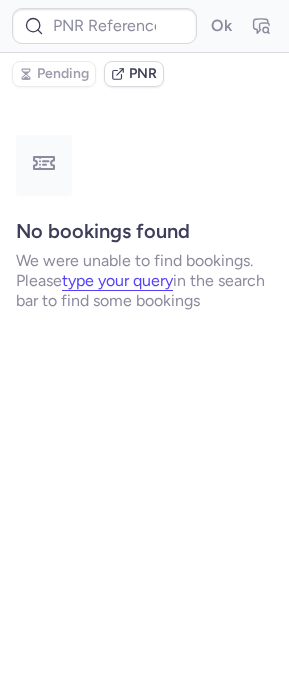 scroll, scrollTop: 0, scrollLeft: 0, axis: both 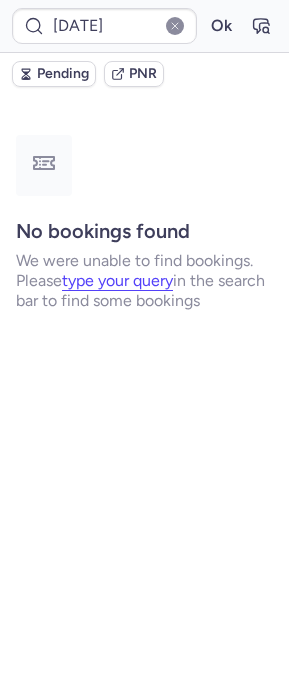 type on "CPGZMP" 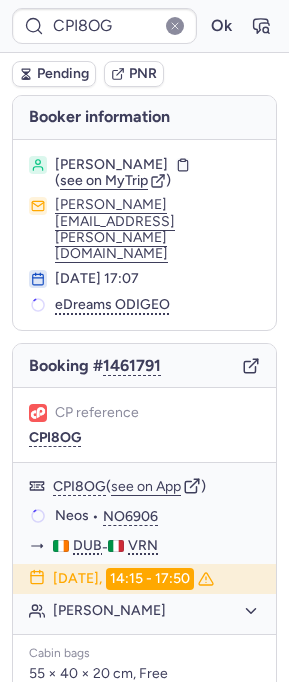 type on "[DATE]" 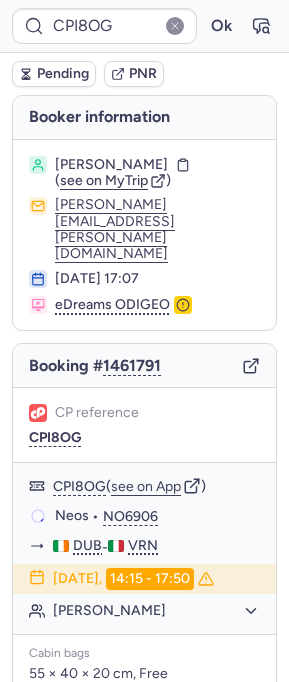 type on "[DATE]" 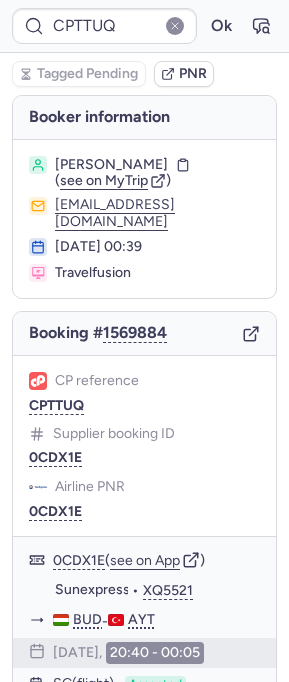 type on "CPGZMP" 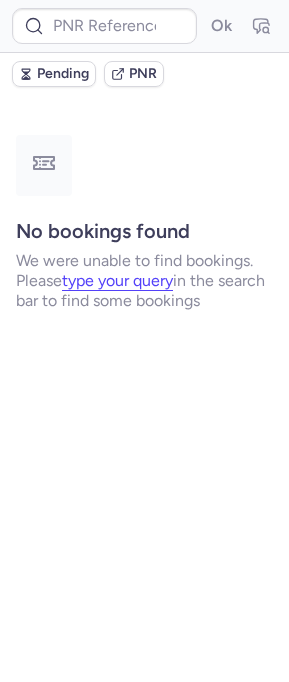 scroll, scrollTop: 0, scrollLeft: 0, axis: both 